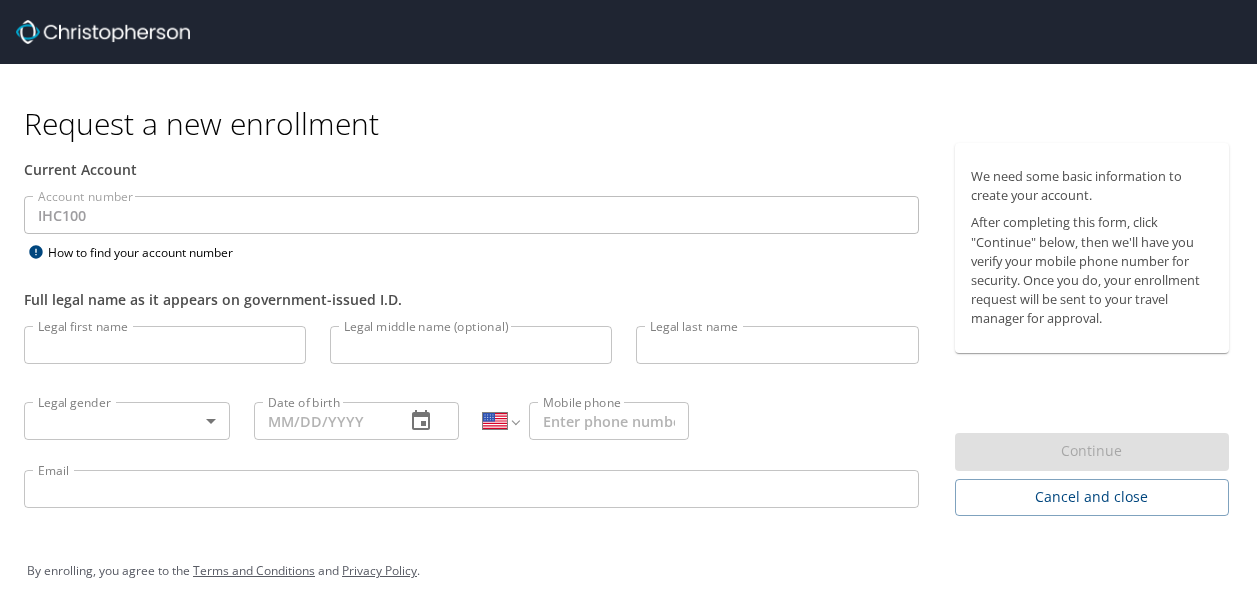 select on "US" 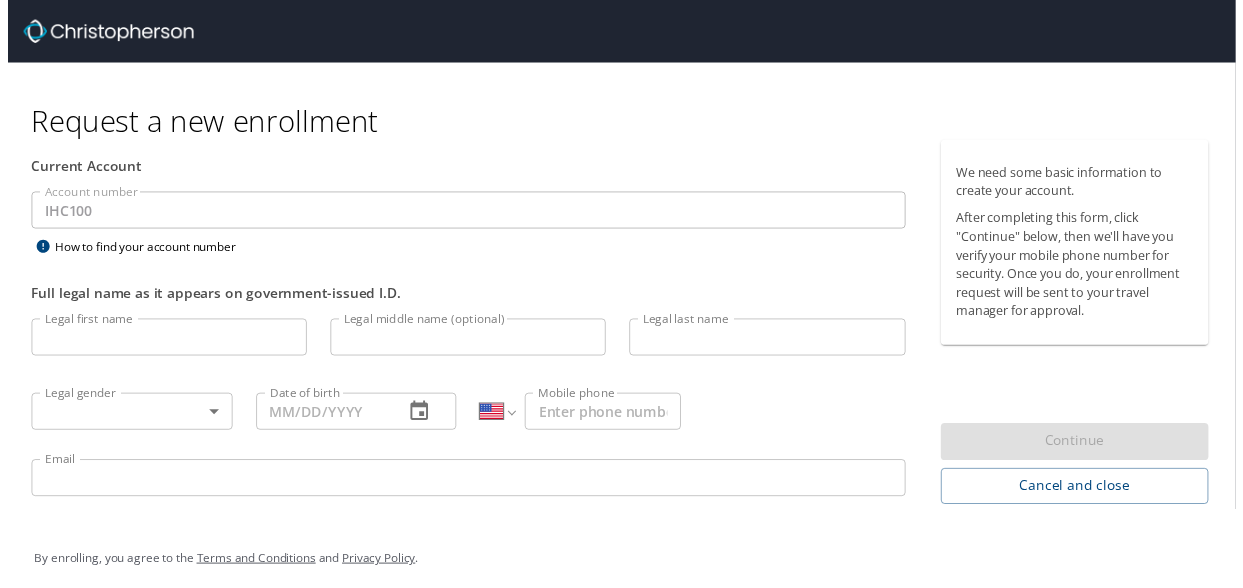 scroll, scrollTop: 0, scrollLeft: 0, axis: both 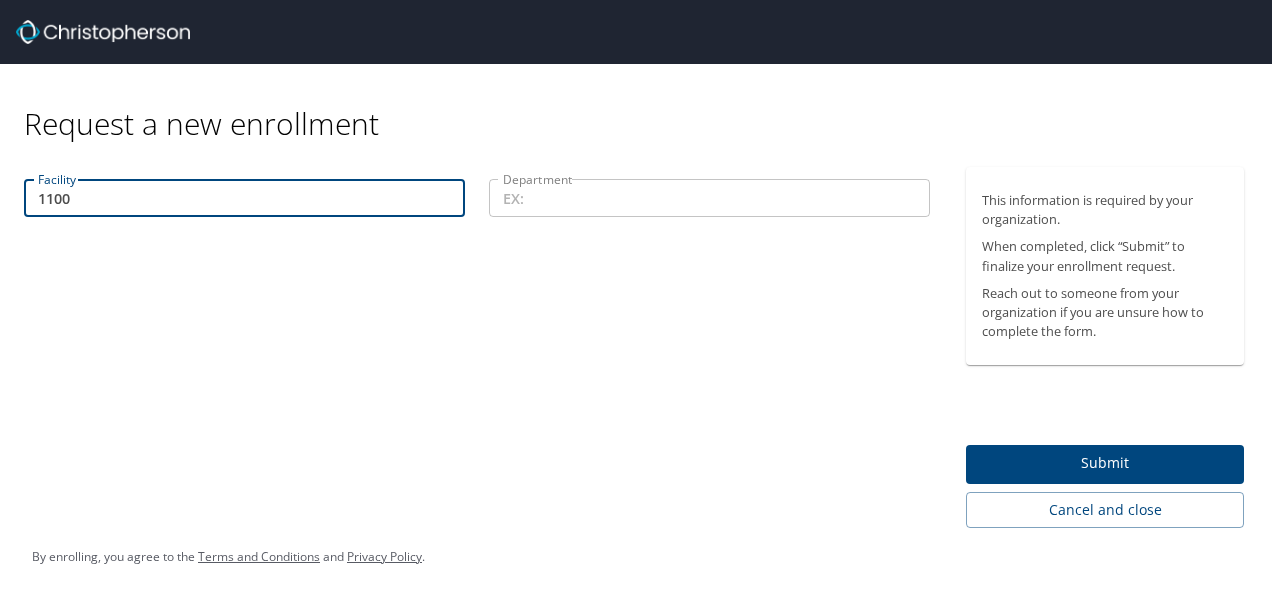 type on "1100" 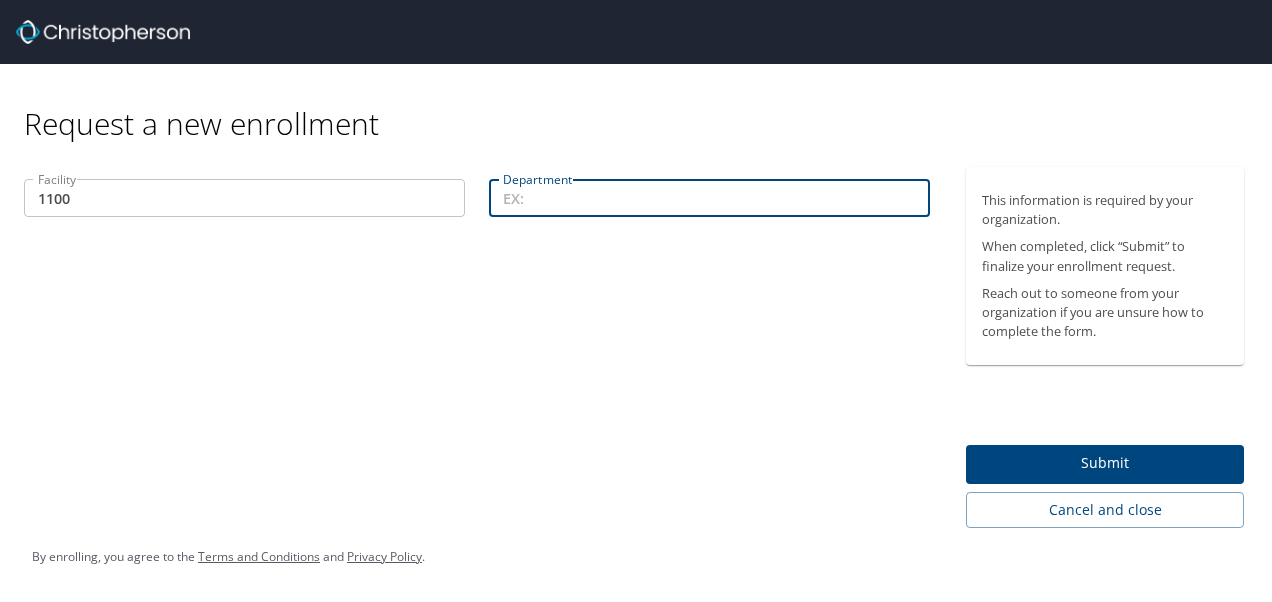 click on "Department" at bounding box center [709, 198] 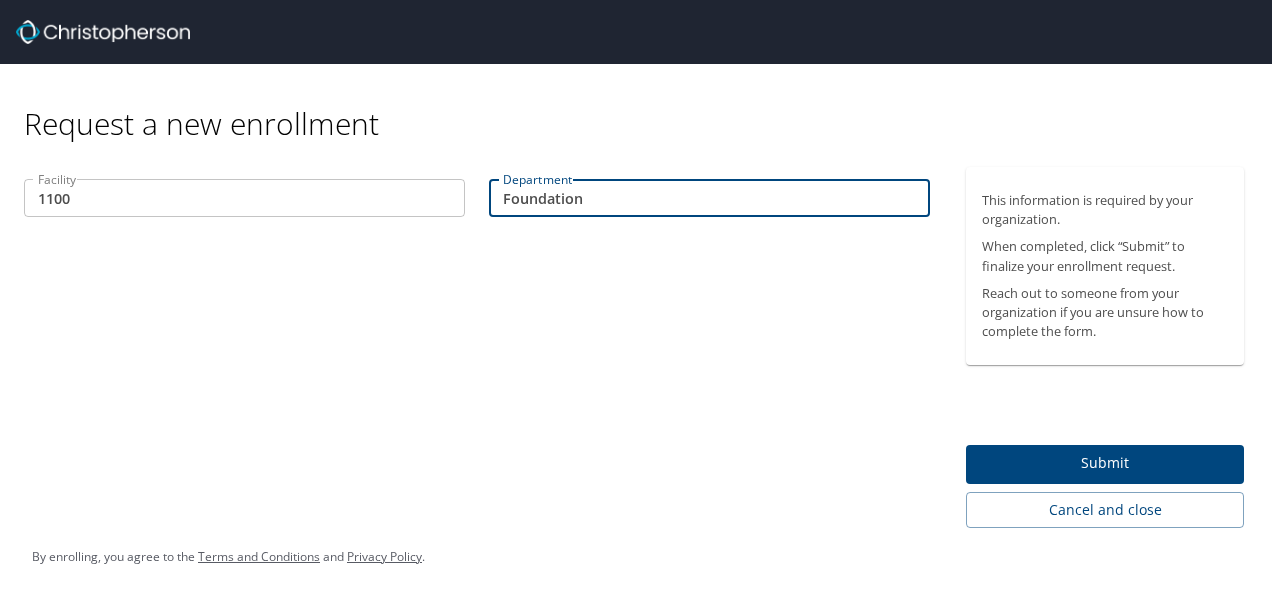type on "Foundation" 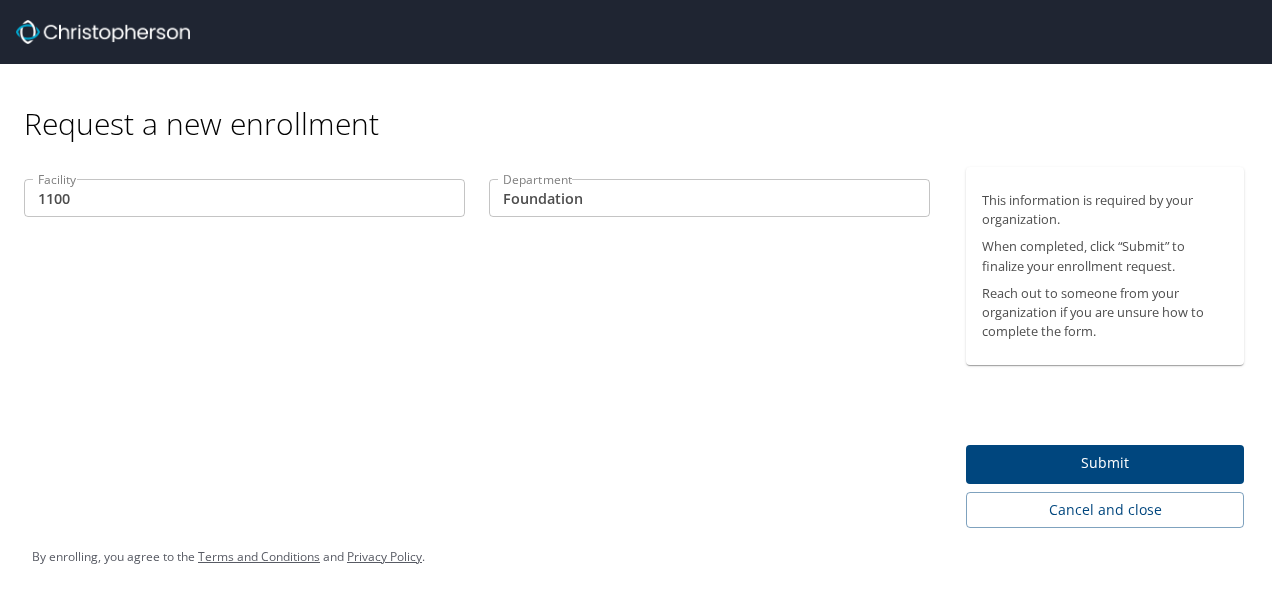 click on "Submit" at bounding box center [1105, 463] 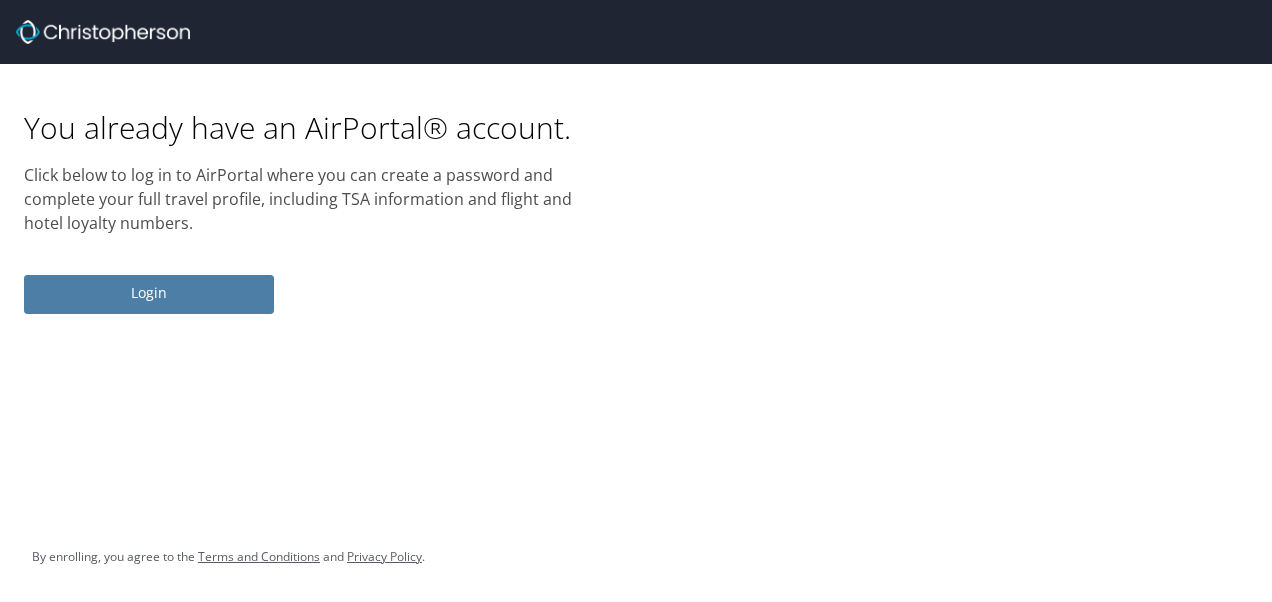 click on "Login" at bounding box center [149, 293] 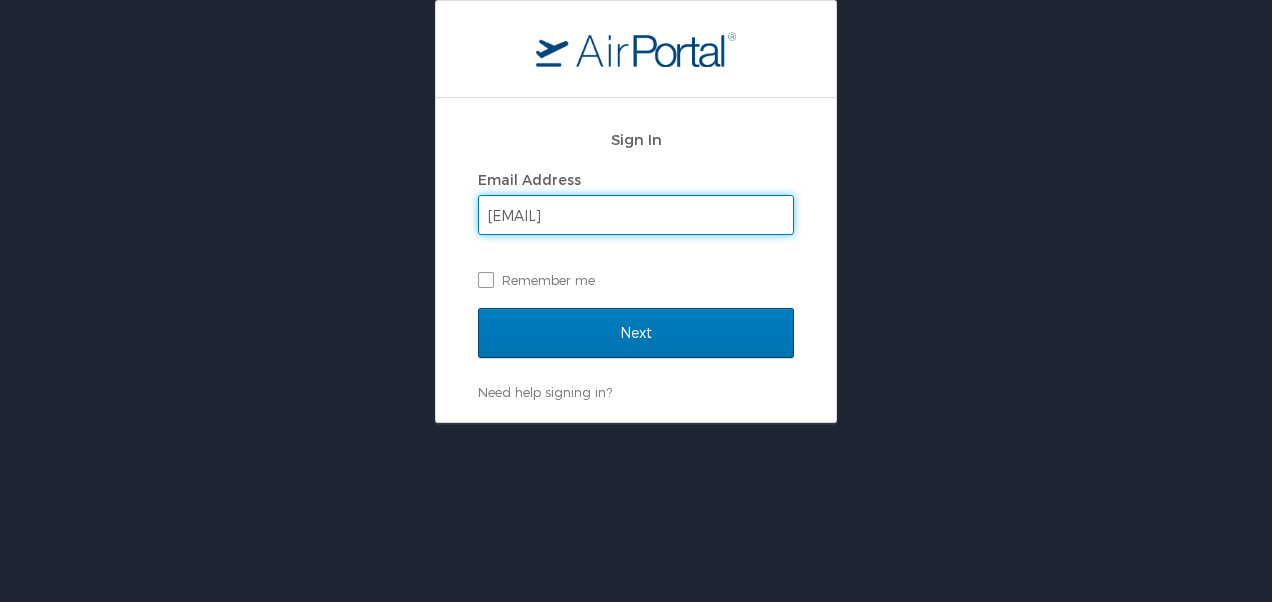type on "[USERNAME]@[EXAMPLE.COM]" 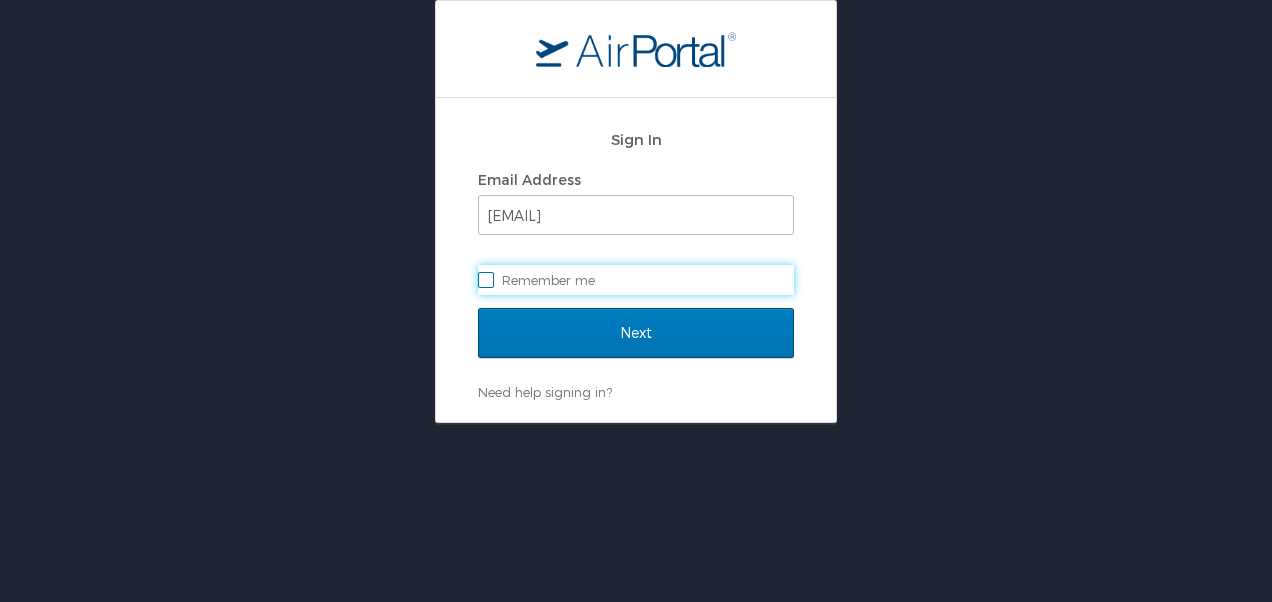 click on "Remember me" at bounding box center (636, 280) 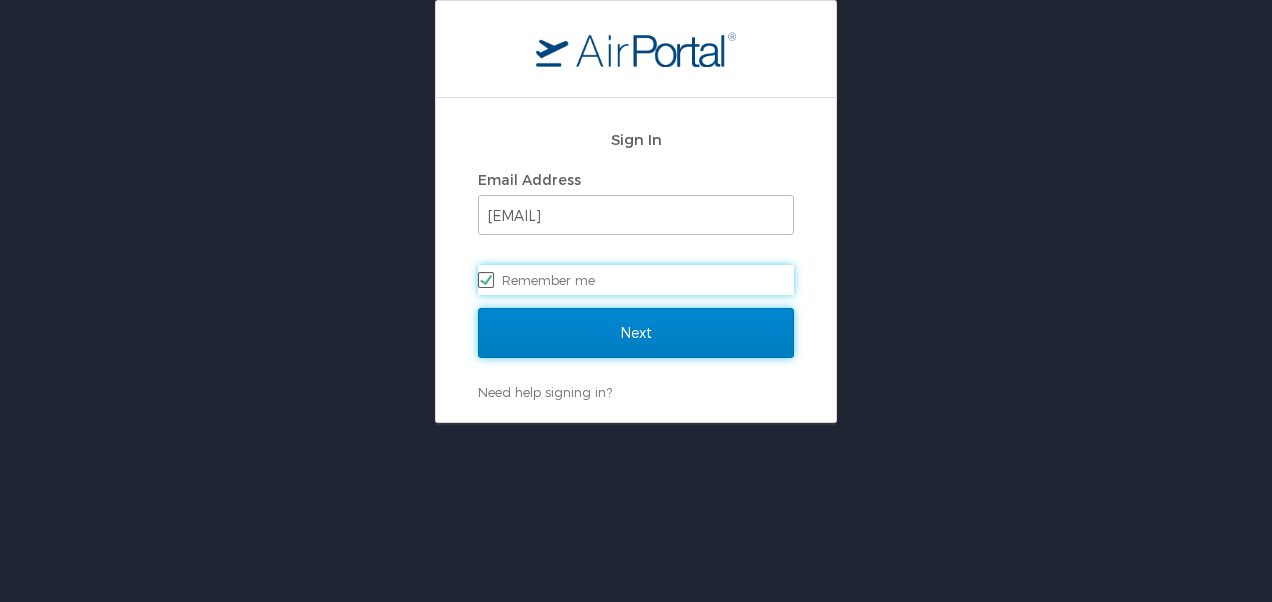 click on "Next" at bounding box center [636, 333] 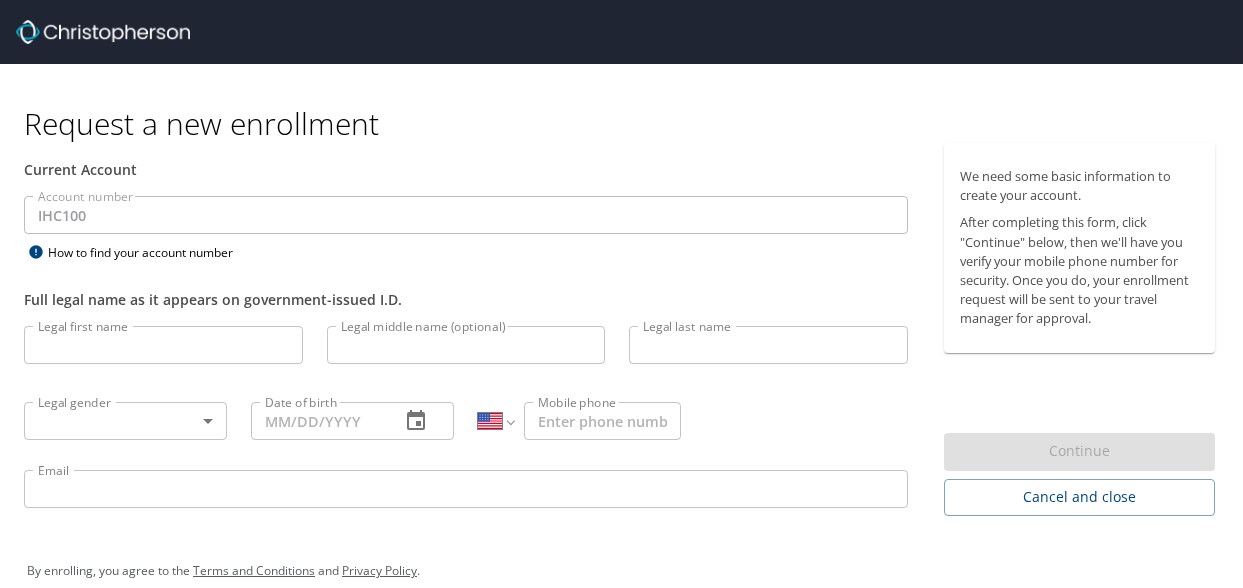 select on "US" 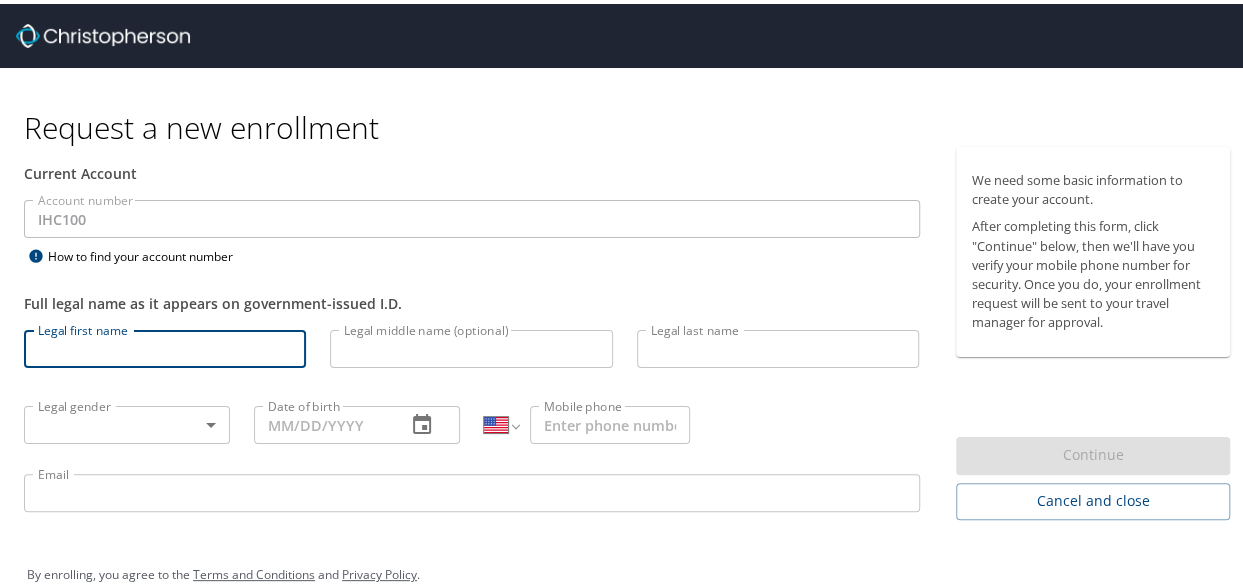 click on "Legal first name" at bounding box center [165, 345] 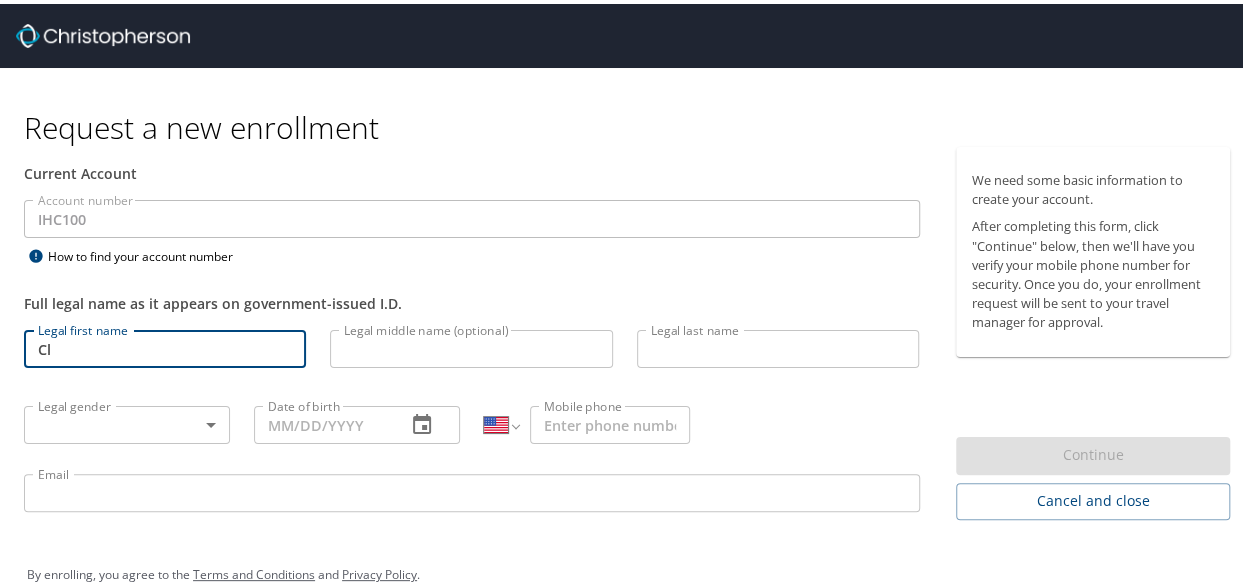 type on "C" 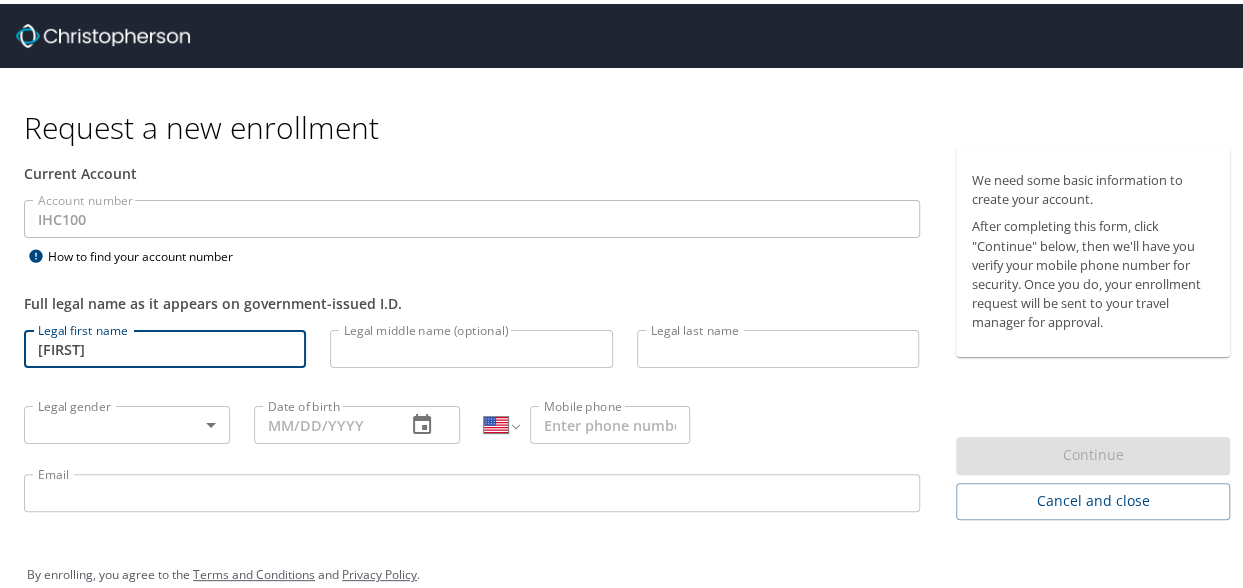 type on "[FIRST]" 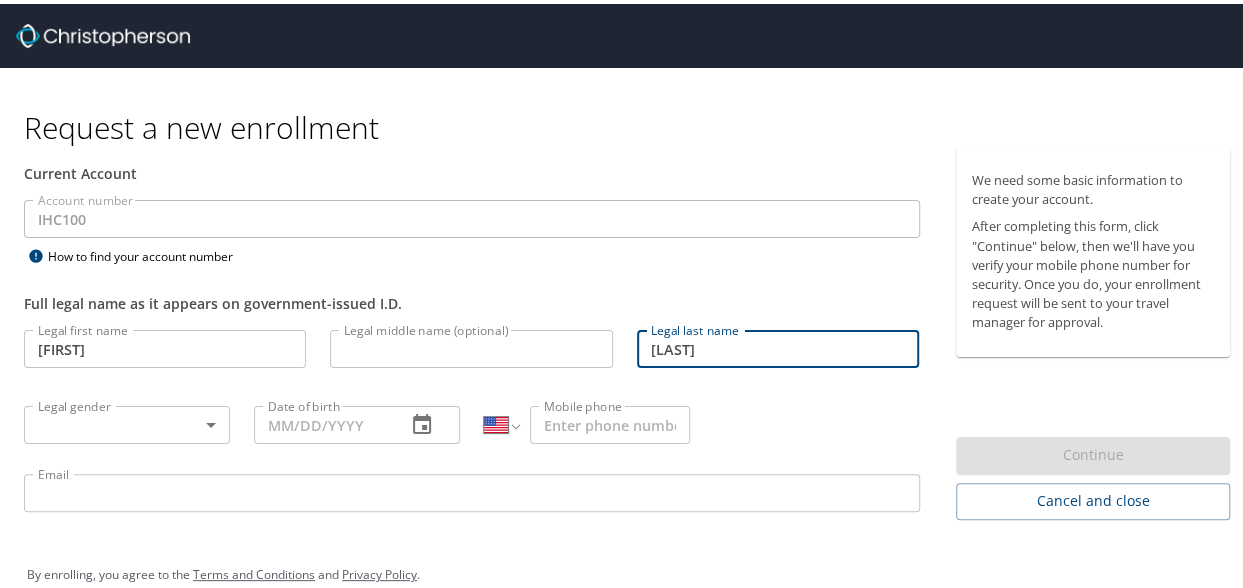 type on "[LAST]" 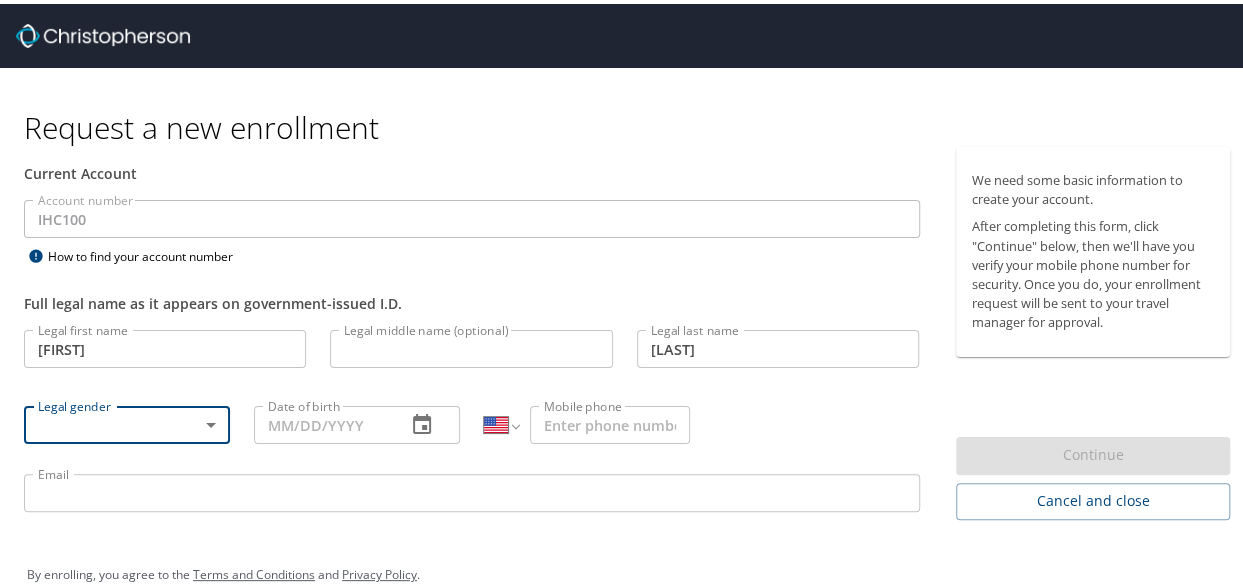 click on "Request a new enrollment Current Account Account number IHC100 Account number  How to find your account number Full legal name as it appears on government-issued I.D. Legal first name Nathan Legal first name Legal middle name (optional) Legal middle name (optional) Legal last name Clark Legal last name Legal gender ​ Legal gender Date of birth Date of birth International Afghanistan Åland Islands Albania Algeria American Samoa Andorra Angola Anguilla Antigua and Barbuda Argentina Armenia Aruba Ascension Island Australia Austria Azerbaijan Bahamas Bahrain Bangladesh Barbados Belarus Belgium Belize Benin Bermuda Bhutan Bolivia Bonaire, Sint Eustatius and Saba Bosnia and Herzegovina Botswana Brazil British Indian Ocean Territory Brunei Darussalam Bulgaria Burkina Faso Burma Burundi Cambodia Cameroon Canada Cape Verde Cayman Islands Central African Republic Chad Chile China Christmas Island Cocos (Keeling) Islands Colombia Comoros Congo Congo, Democratic Republic of the Cook Islands Costa Rica Cote d'Ivoire" at bounding box center (629, 294) 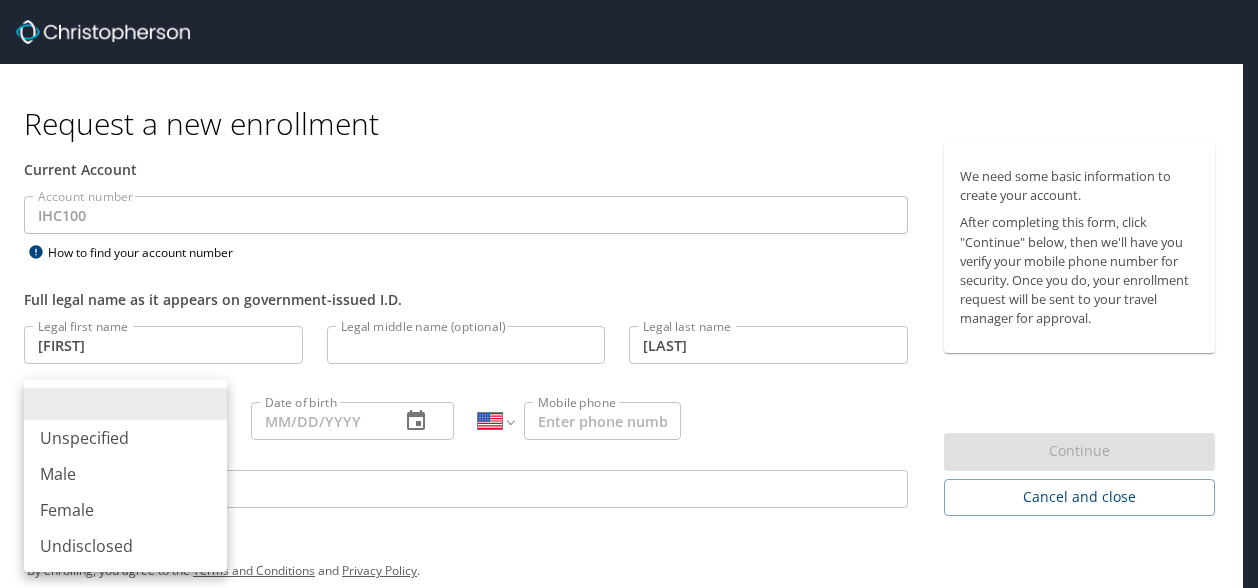 click on "Male" at bounding box center [125, 474] 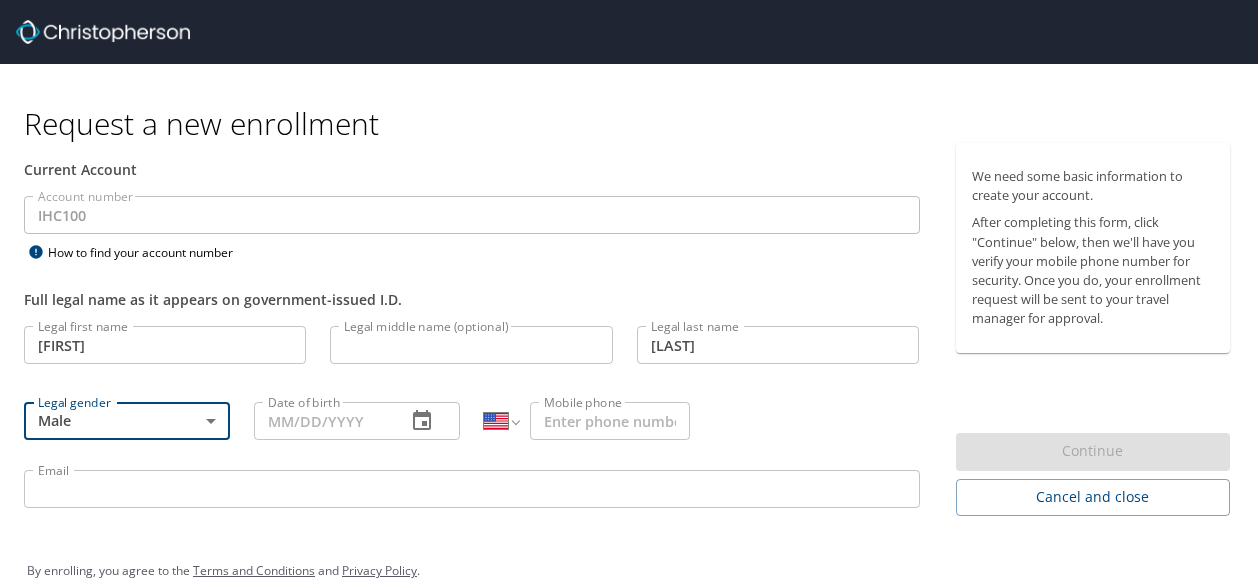 type on "Male" 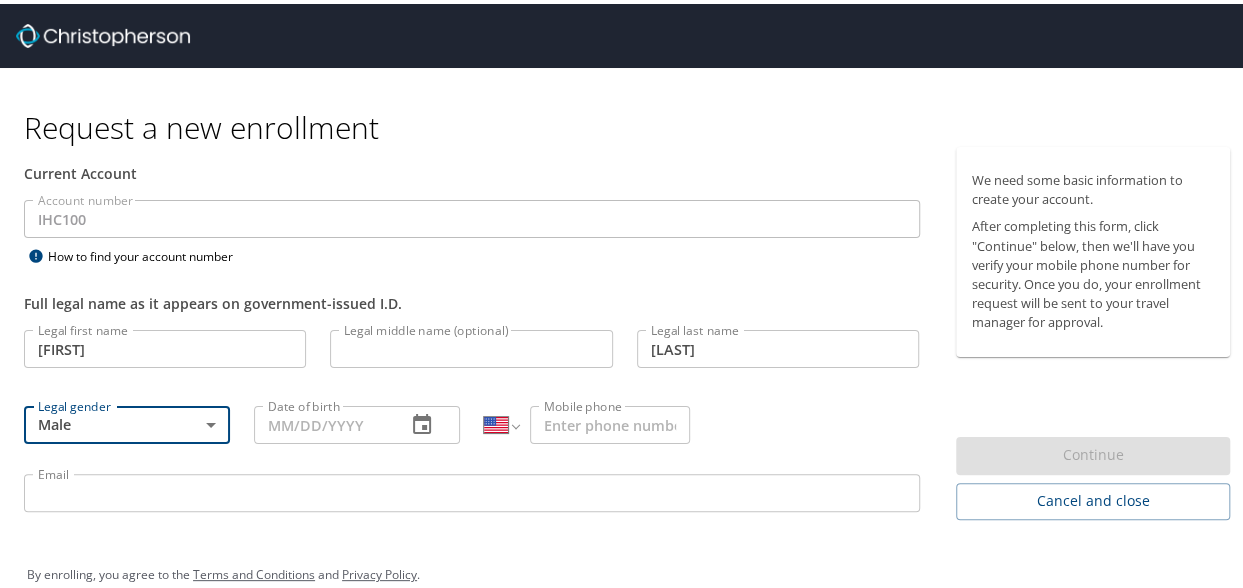 click on "Date of birth" at bounding box center [322, 421] 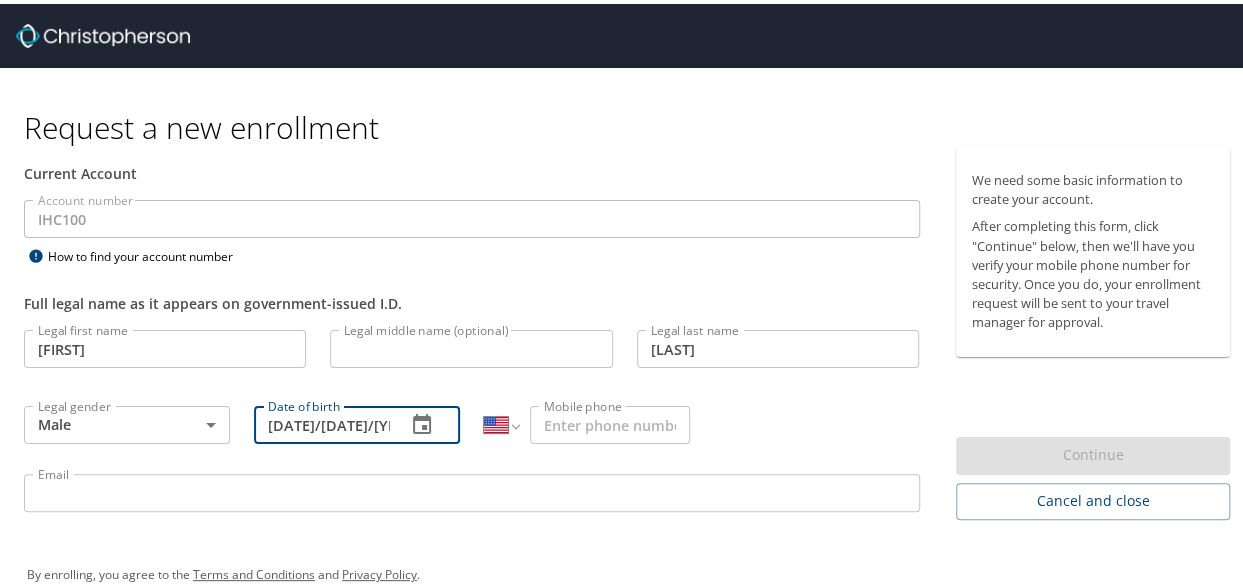 type on "02/18/1974" 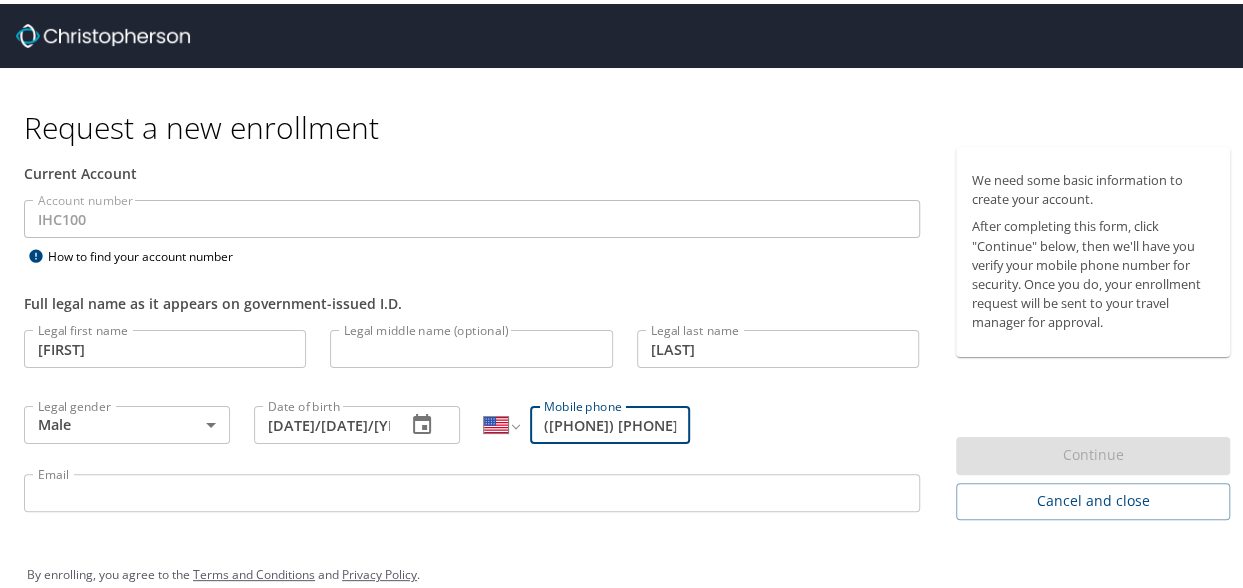 type on "(801) 682-3917" 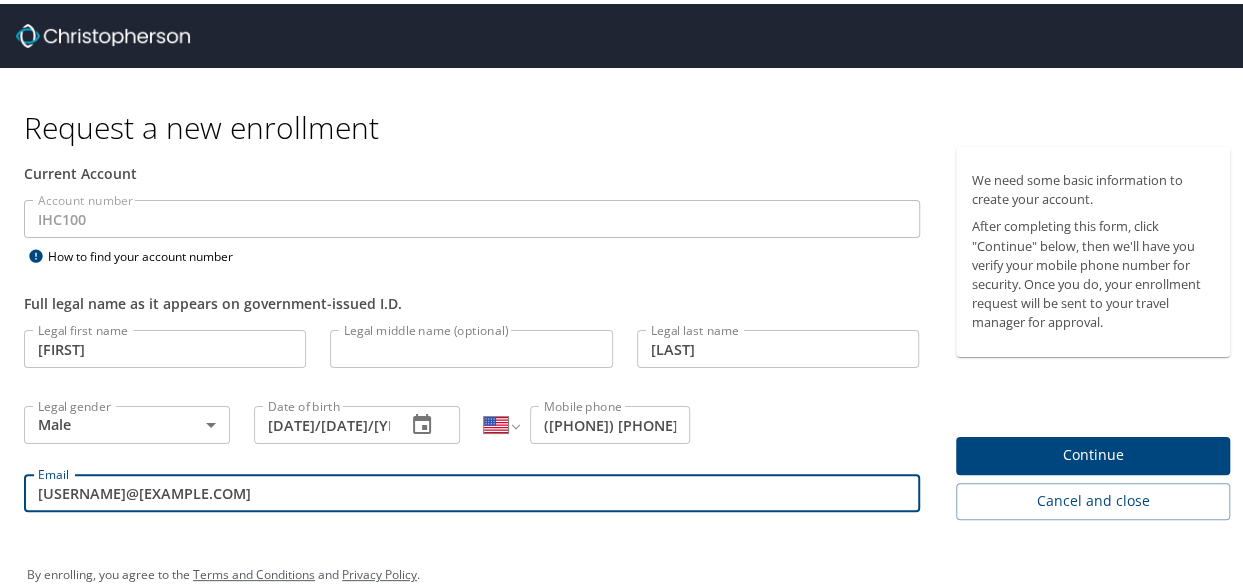type on "nathan.clark@imail.org" 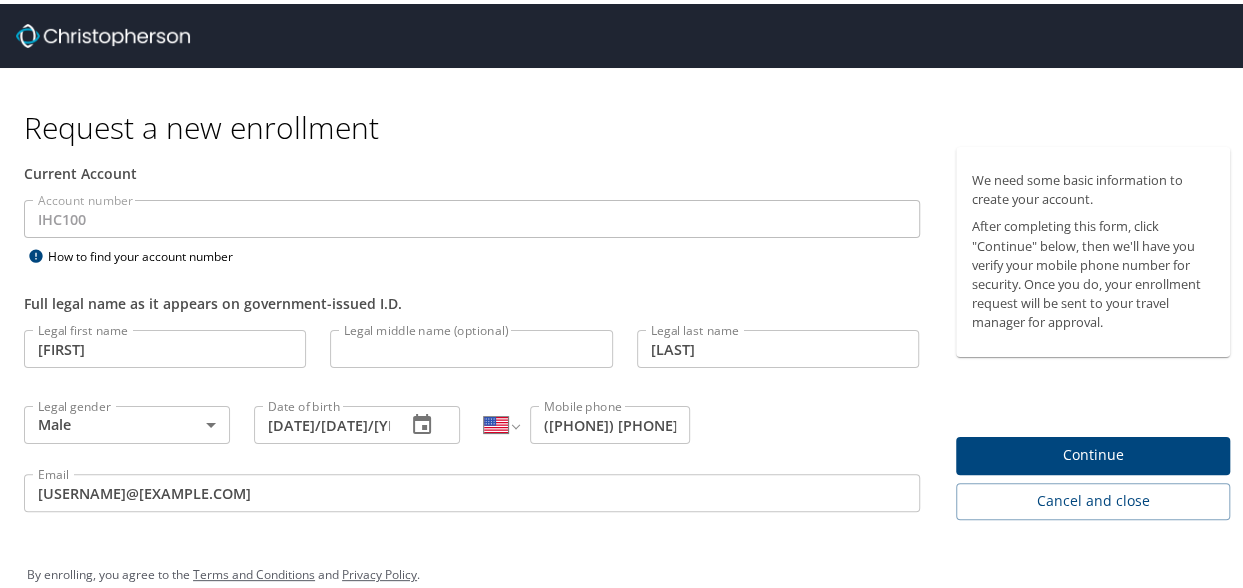 click on "Legal first name Nathan Legal first name Legal middle name (optional) Legal middle name (optional) Legal last name Clark Legal last name Legal gender Male Male Legal gender Date of birth 02/18/1974 Date of birth International Afghanistan Åland Islands Albania Algeria American Samoa Andorra Angola Anguilla Antigua and Barbuda Argentina Armenia Aruba Ascension Island Australia Austria Azerbaijan Bahamas Bahrain Bangladesh Barbados Belarus Belgium Belize Benin Bermuda Bhutan Bolivia Bonaire, Sint Eustatius and Saba Bosnia and Herzegovina Botswana Brazil British Indian Ocean Territory Brunei Darussalam Bulgaria Burkina Faso Burma Burundi Cambodia Cameroon Canada Cape Verde Cayman Islands Central African Republic Chad Chile China Christmas Island Cocos (Keeling) Islands Colombia Comoros Congo Congo, Democratic Republic of the Cook Islands Costa Rica Cote d'Ivoire Croatia Cuba Curaçao Cyprus Czech Republic Denmark Djibouti Dominica Dominican Republic Ecuador Egypt El Salvador Equatorial Guinea Eritrea Estonia" at bounding box center (472, 420) 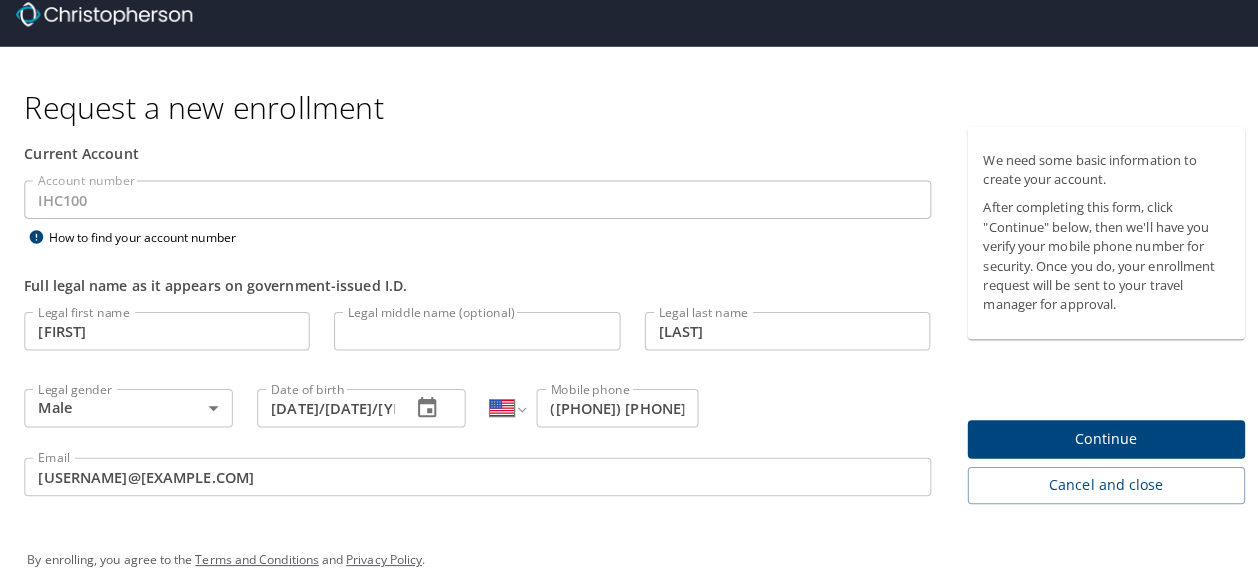scroll, scrollTop: 27, scrollLeft: 0, axis: vertical 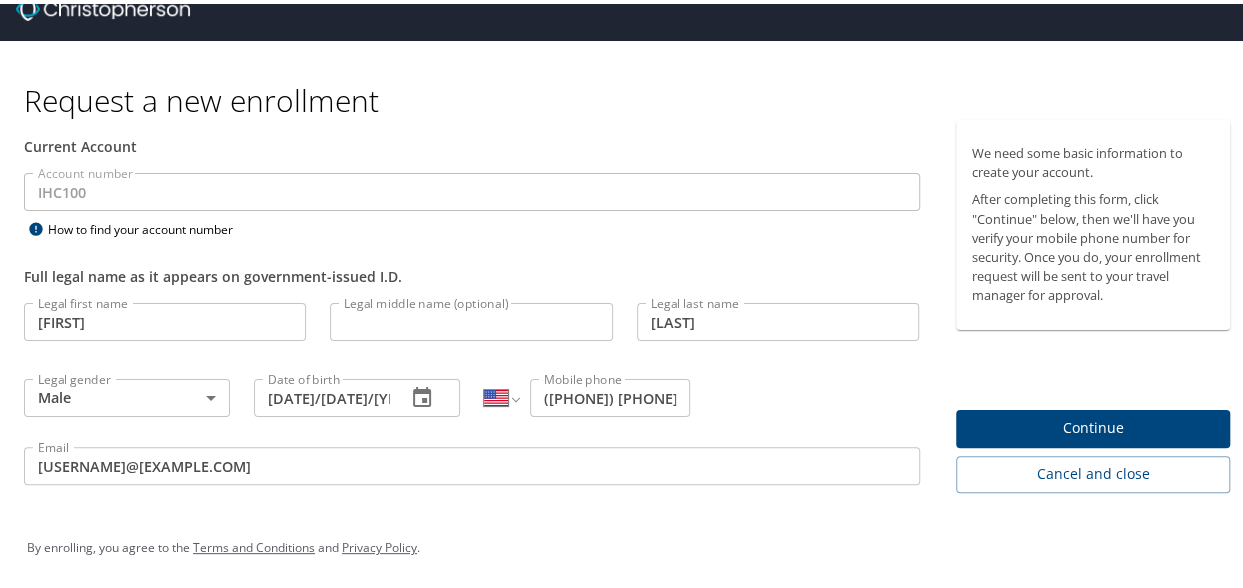click on "Legal middle name (optional)" at bounding box center [471, 318] 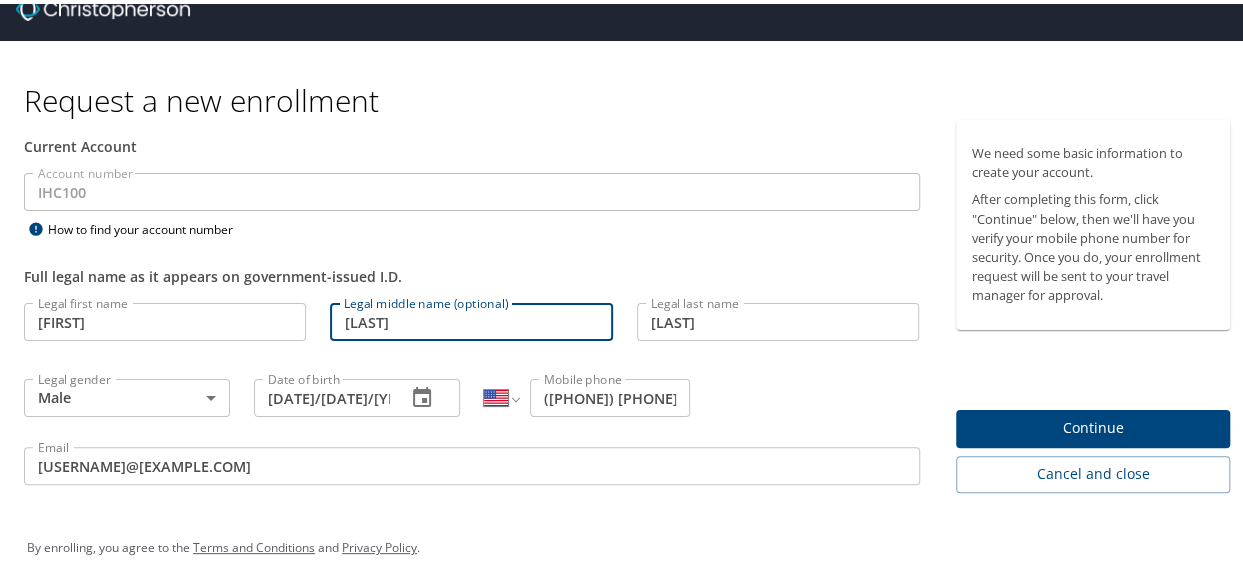type on "Shepherd" 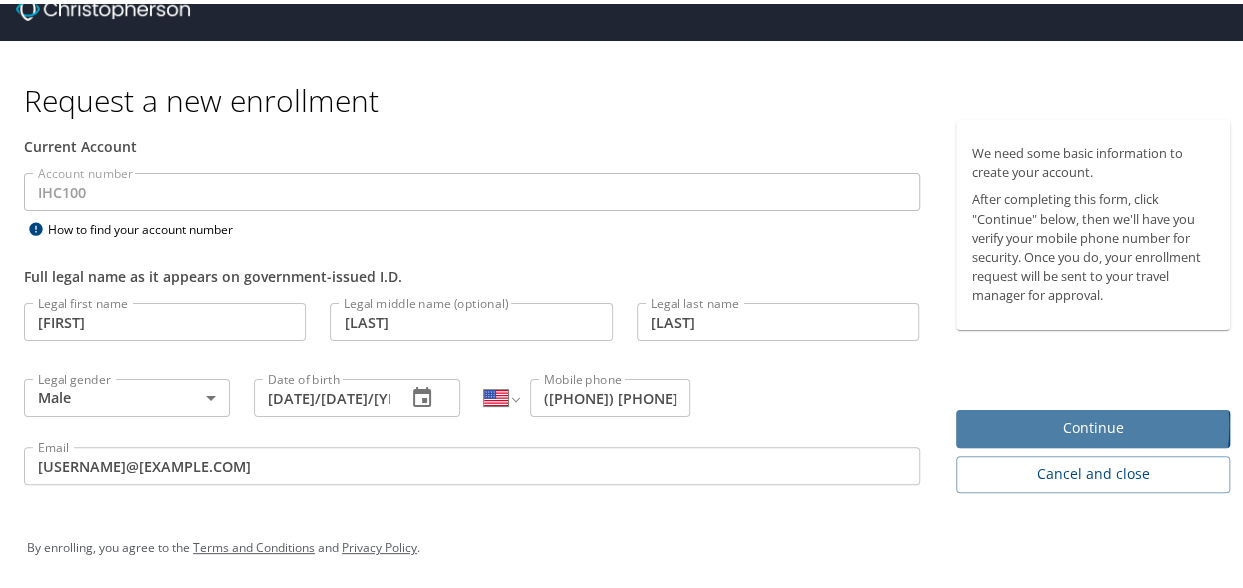 click on "Continue" at bounding box center [1093, 424] 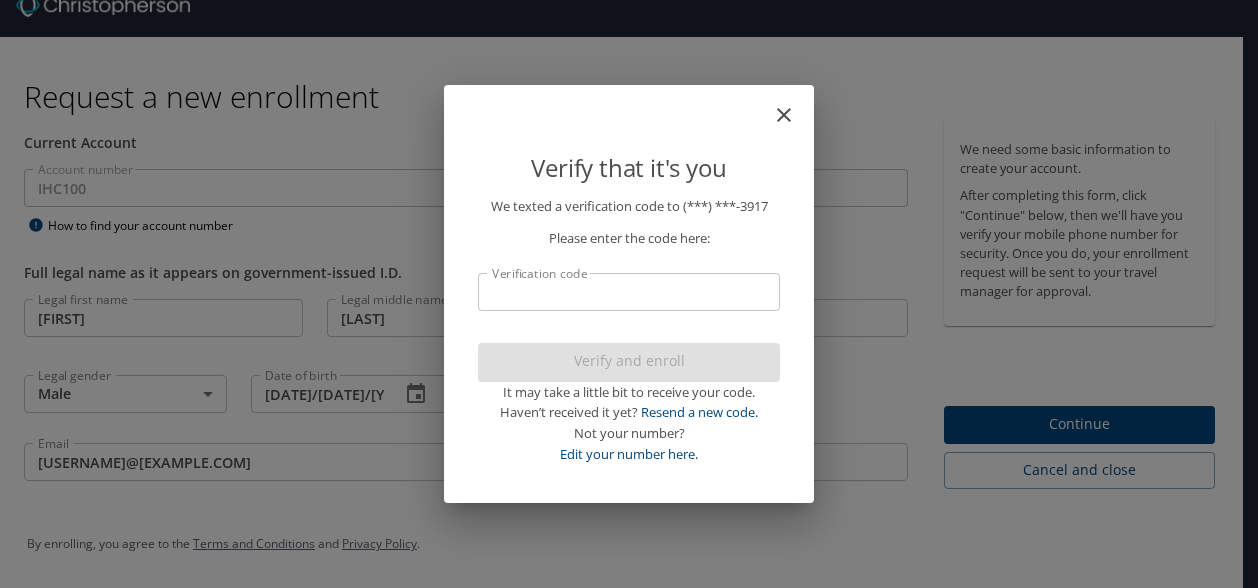 click on "Verification code" at bounding box center (629, 292) 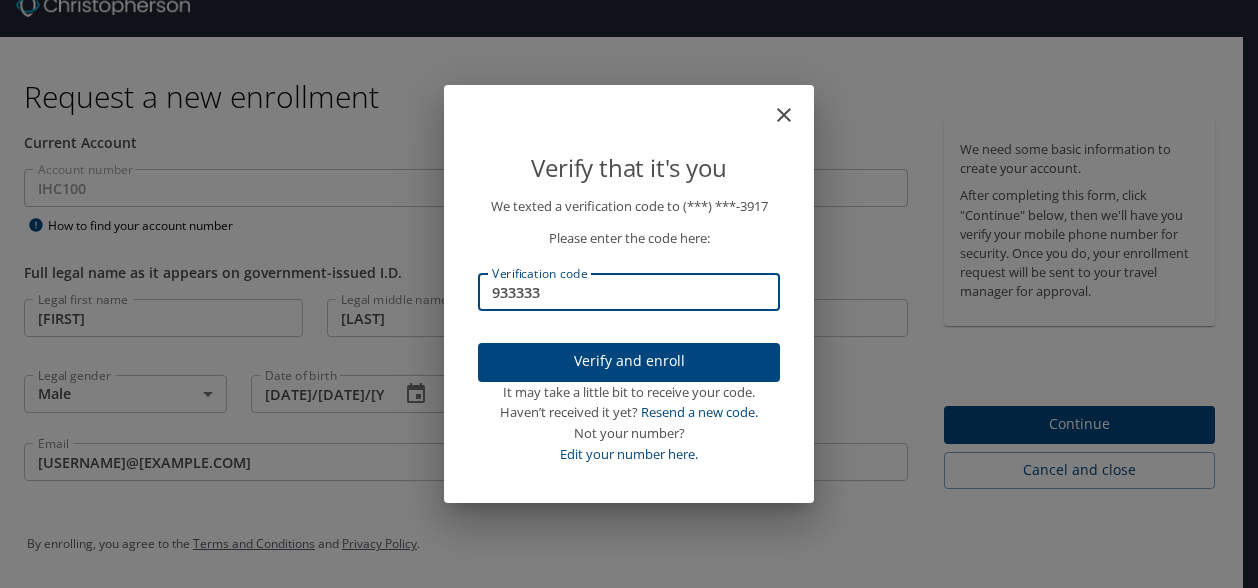 type on "933333" 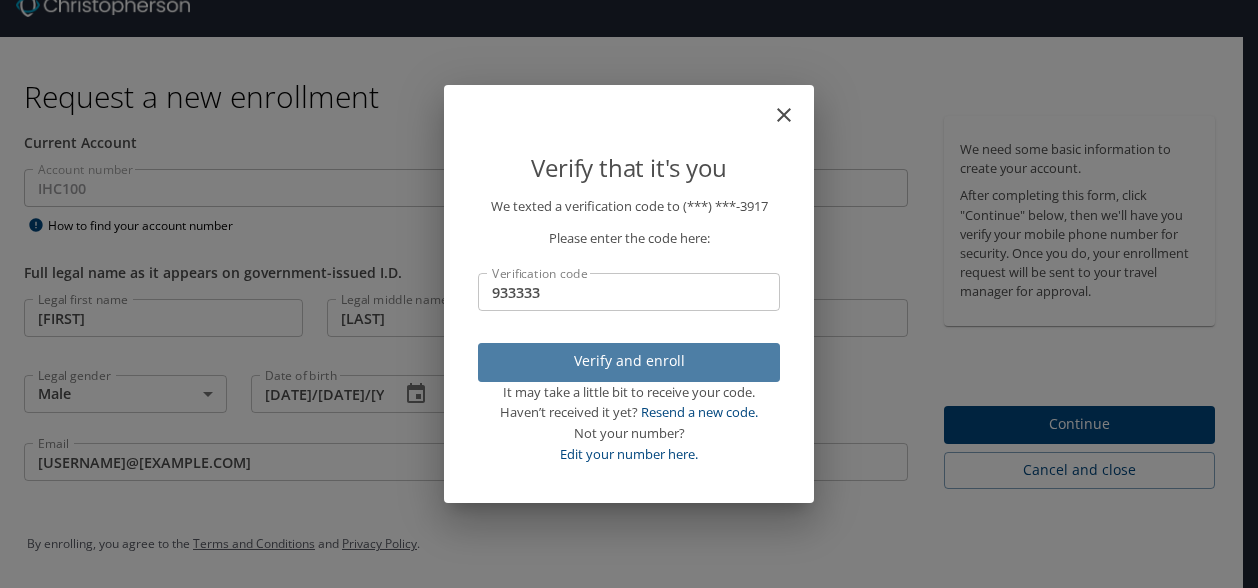 click on "Verify and enroll" at bounding box center [629, 361] 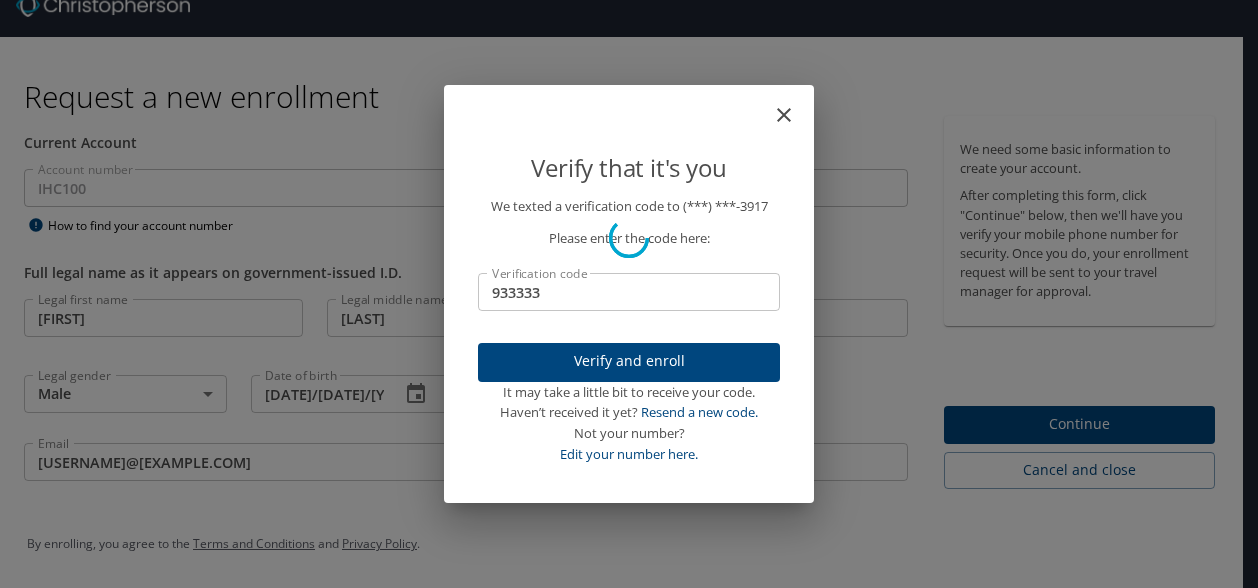 type 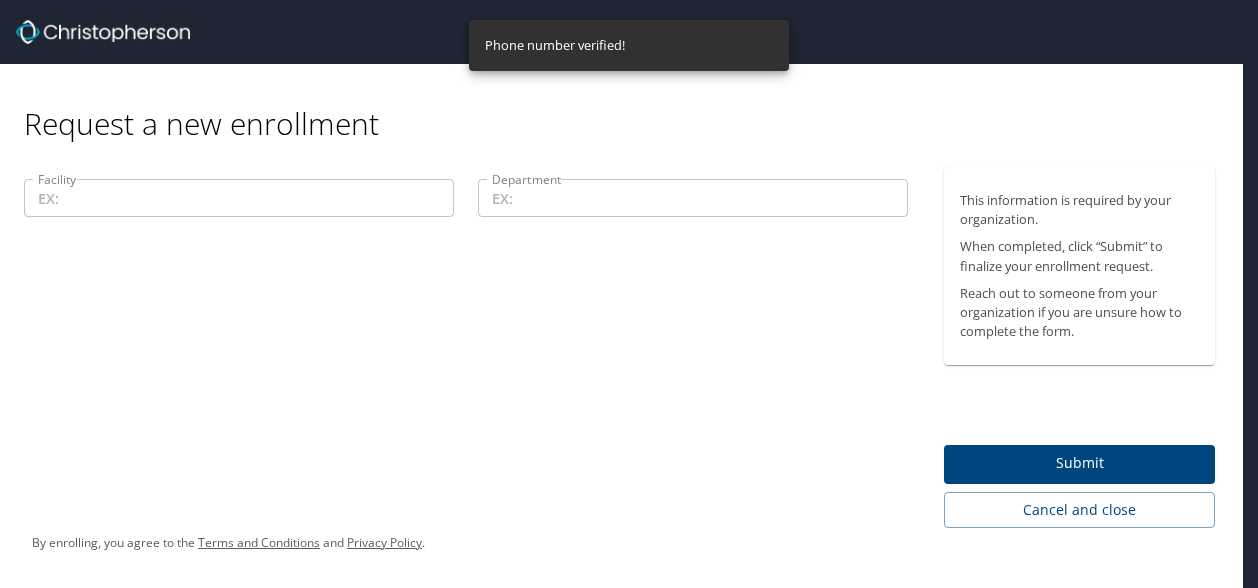 scroll, scrollTop: 0, scrollLeft: 0, axis: both 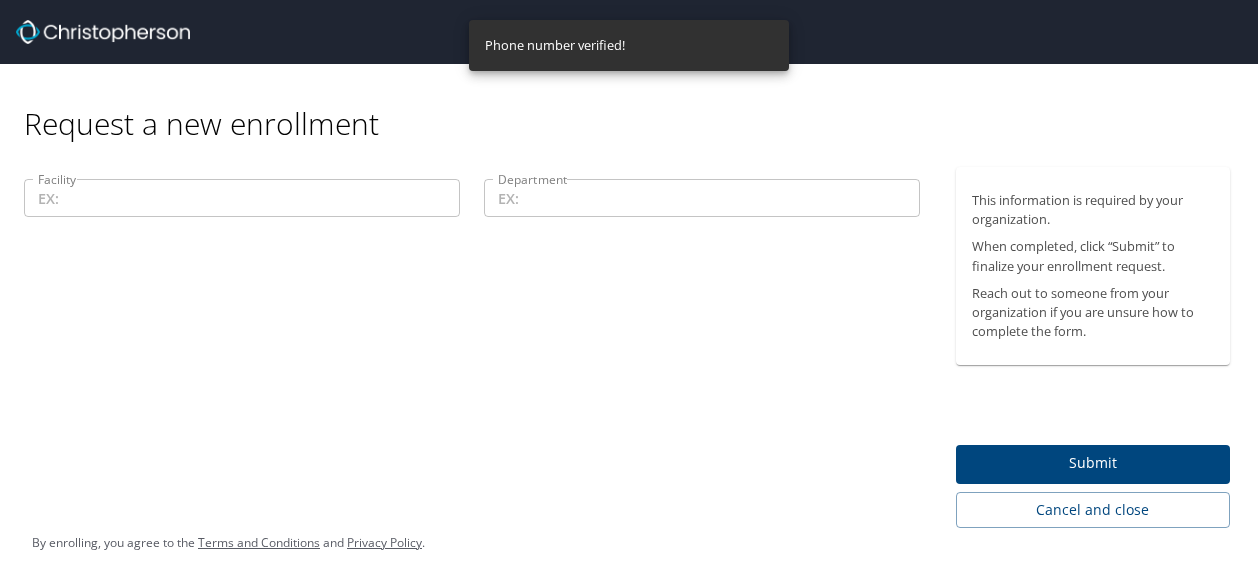 click on "Facility" at bounding box center (242, 198) 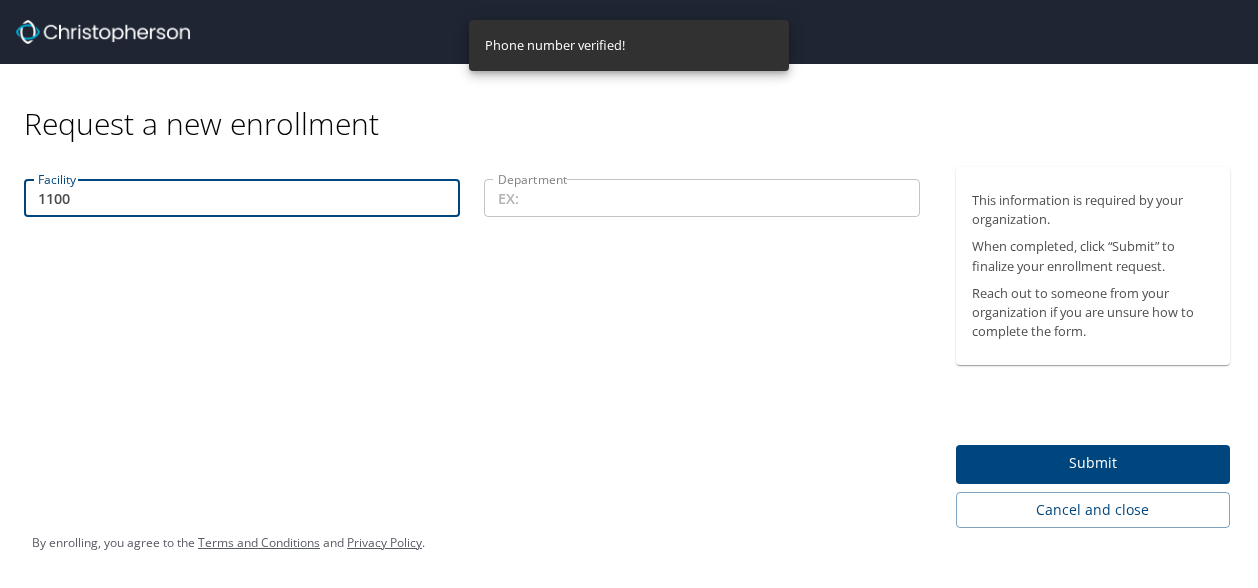 type on "1100" 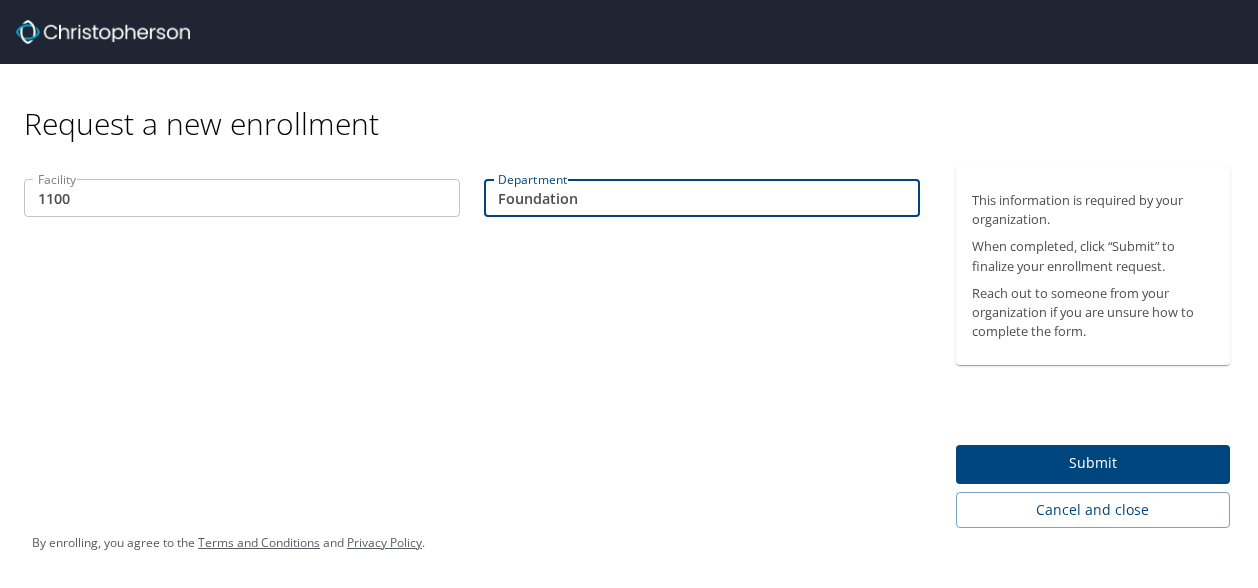 type on "Foundation" 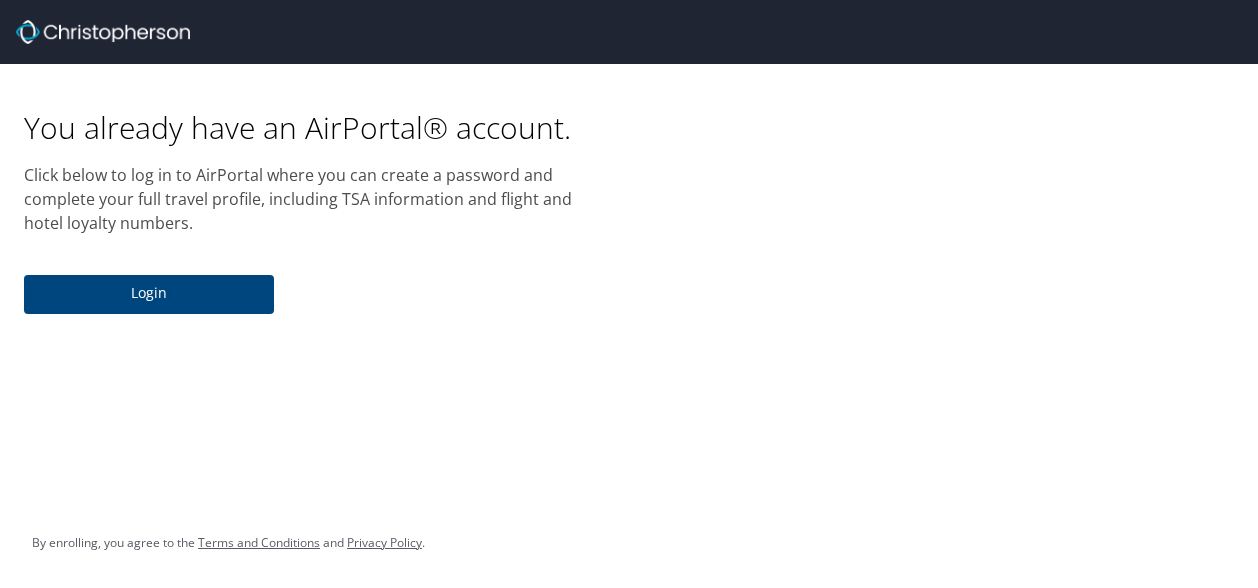 click on "Login" at bounding box center [149, 293] 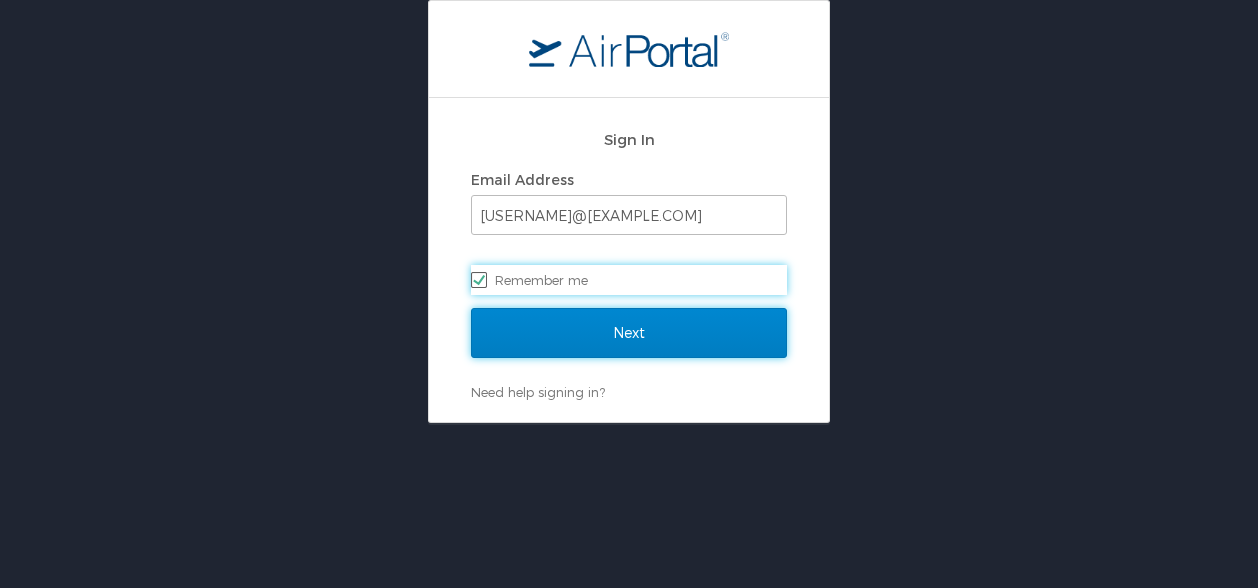click on "Next" at bounding box center (629, 333) 